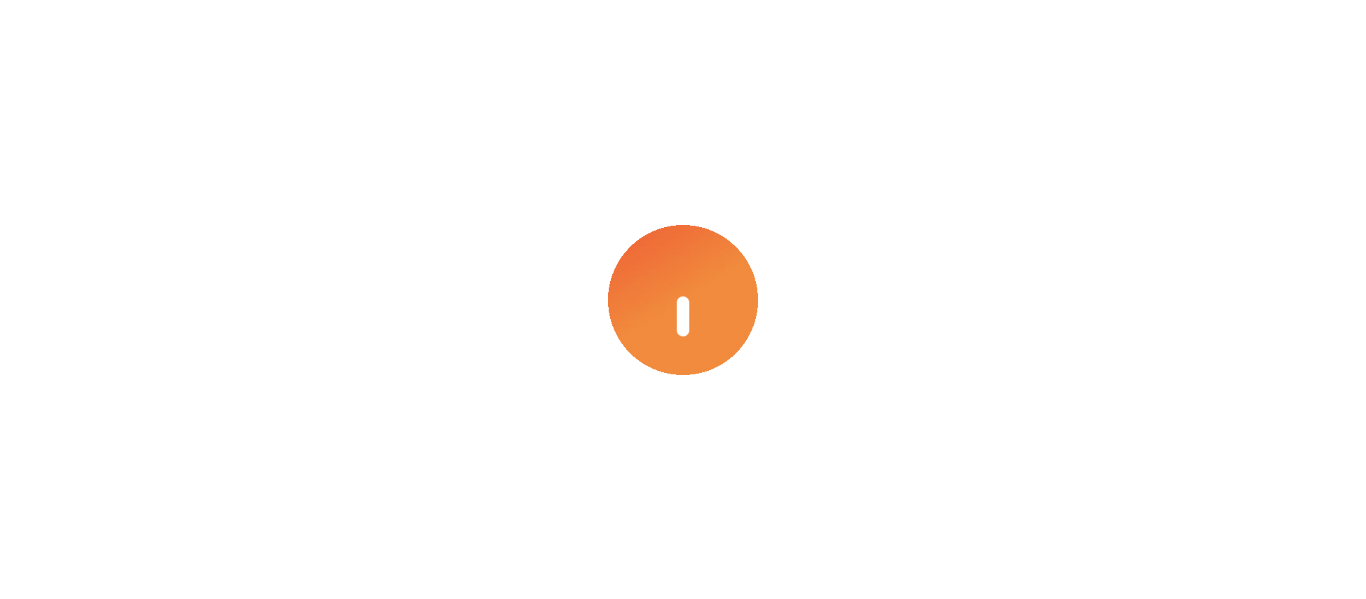 scroll, scrollTop: 0, scrollLeft: 0, axis: both 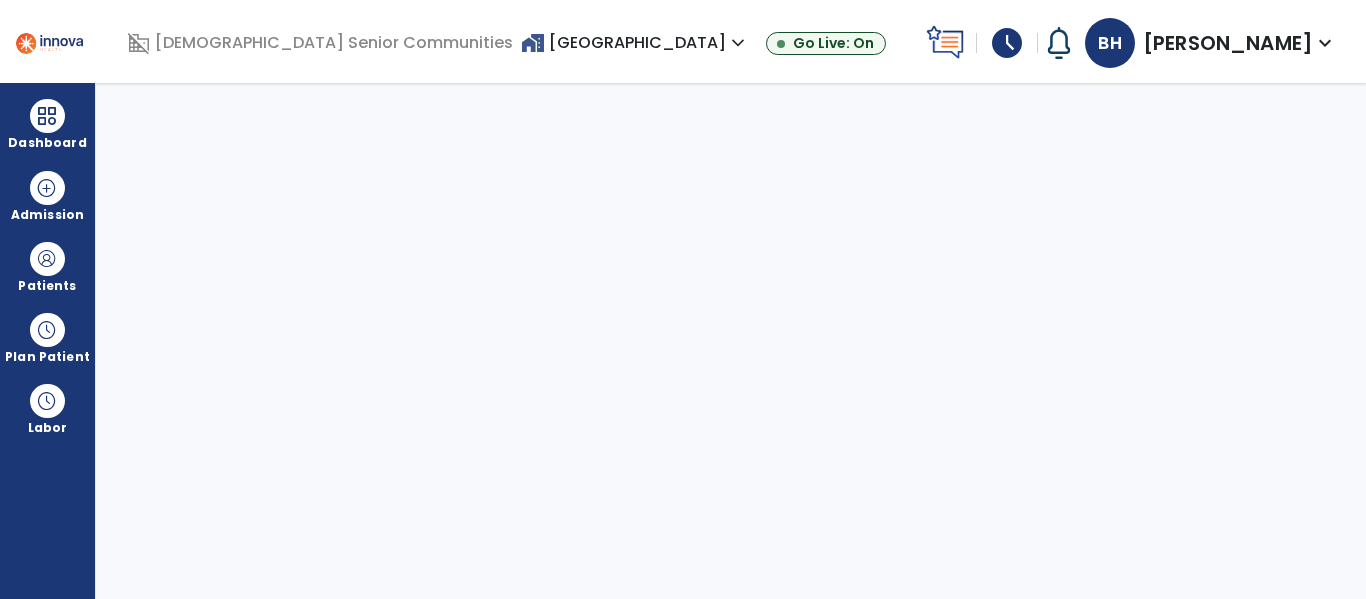 select on "****" 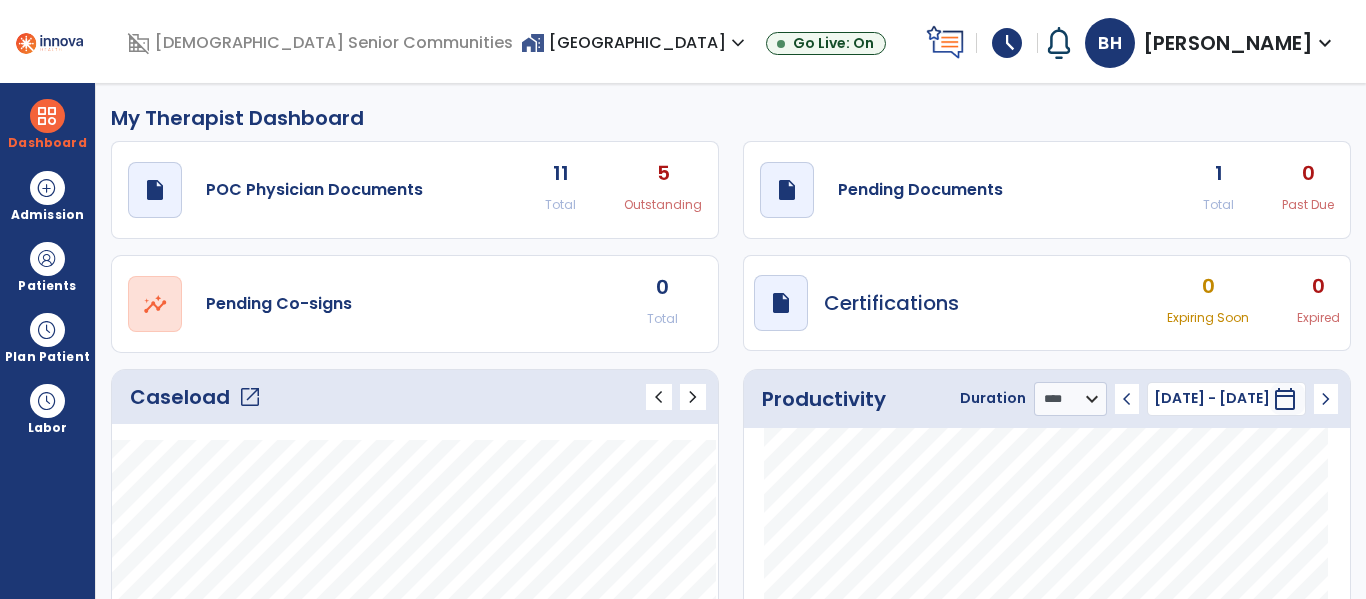 click on "home_work   [GEOGRAPHIC_DATA]   expand_more" at bounding box center [635, 42] 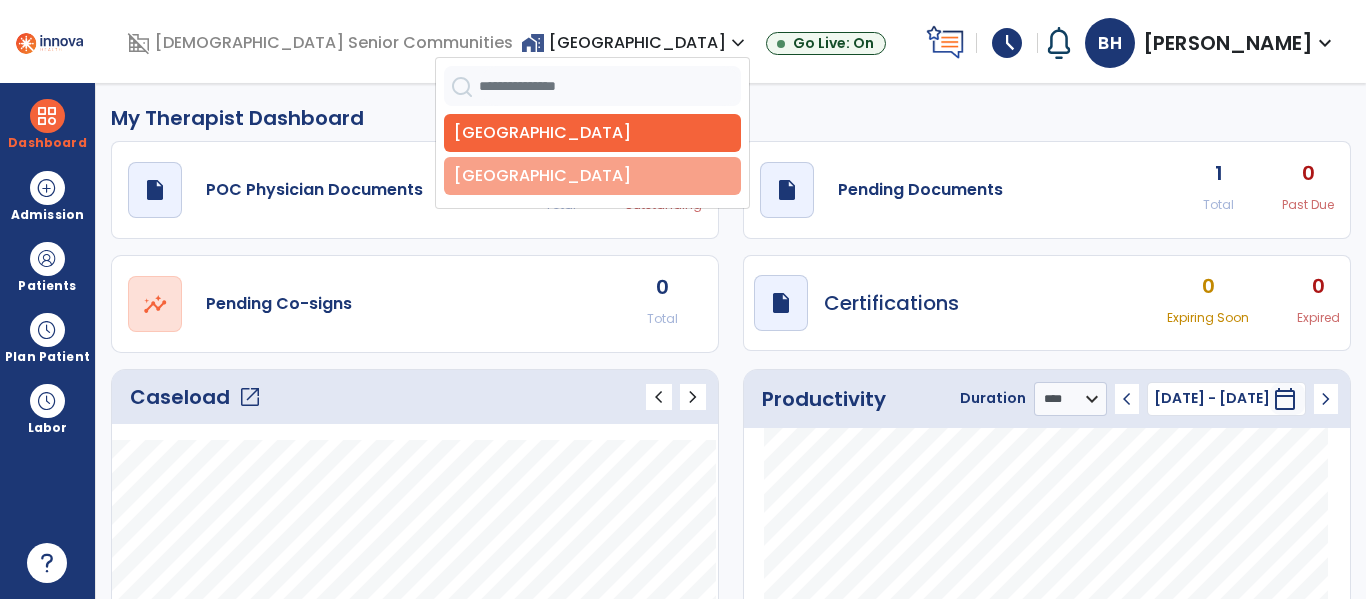click on "[GEOGRAPHIC_DATA]" at bounding box center (592, 176) 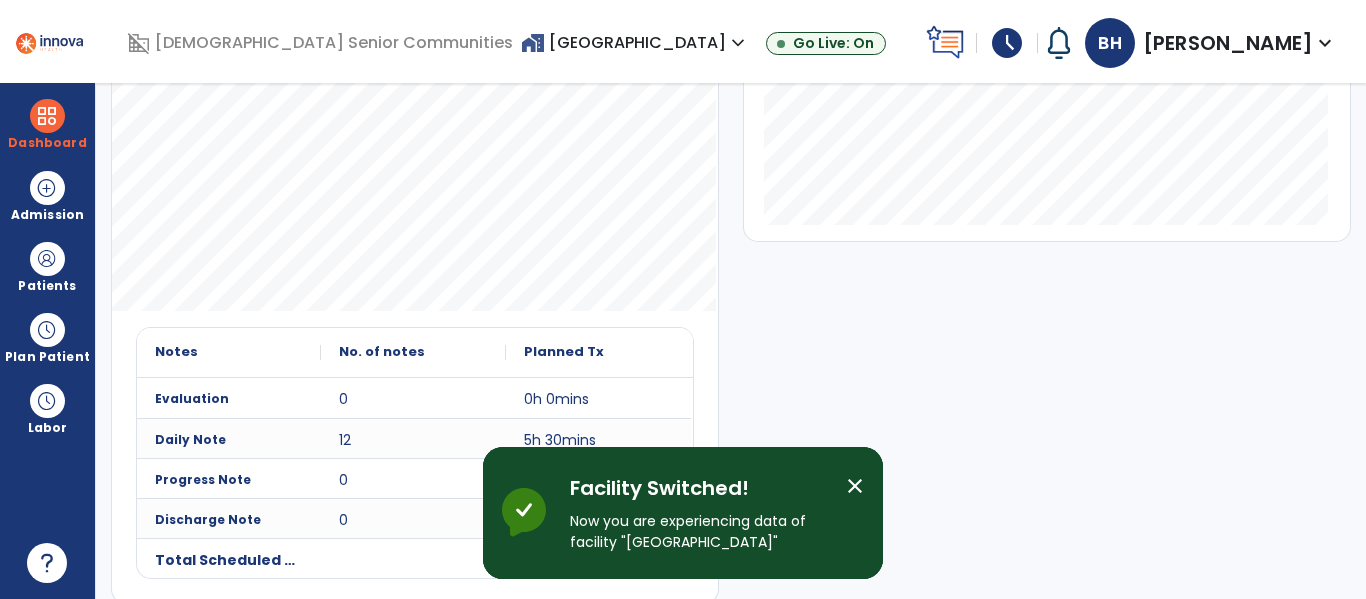 scroll, scrollTop: 550, scrollLeft: 0, axis: vertical 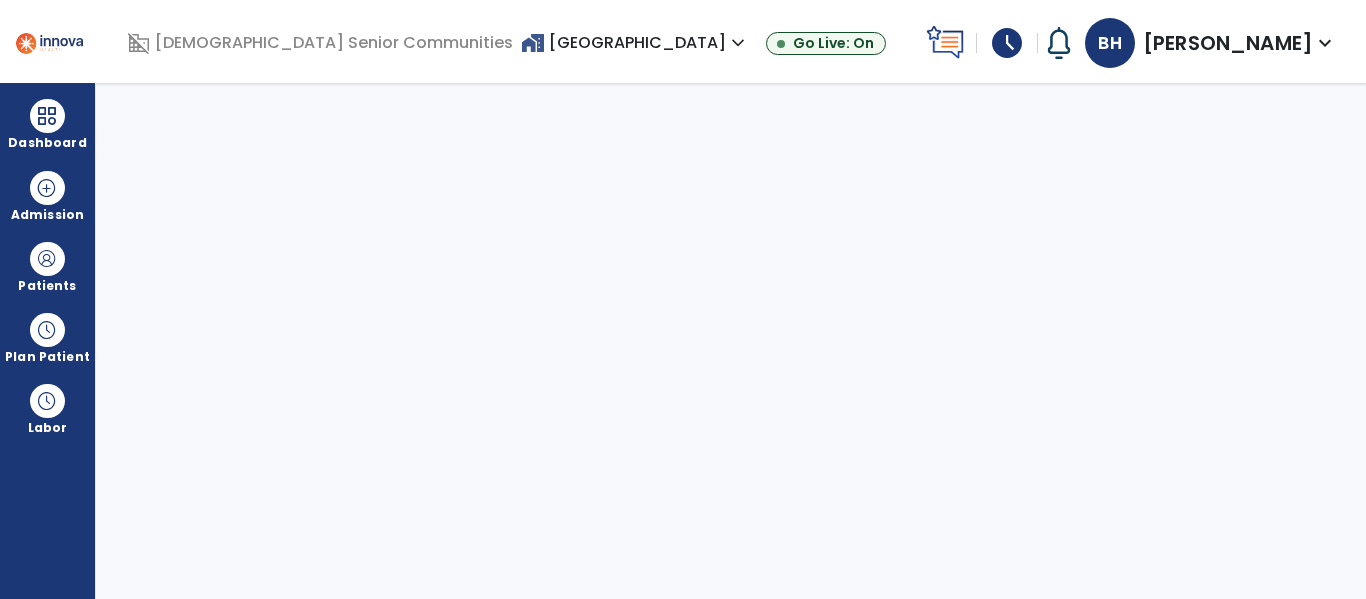select on "****" 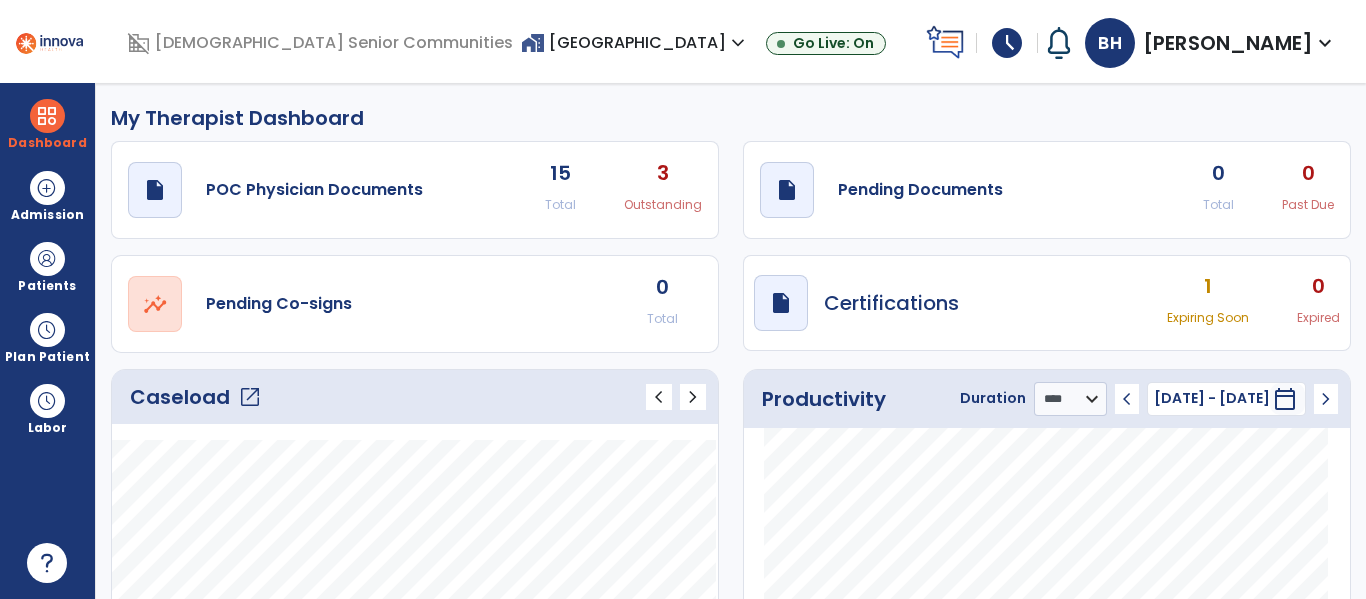 click on "open_in_new" 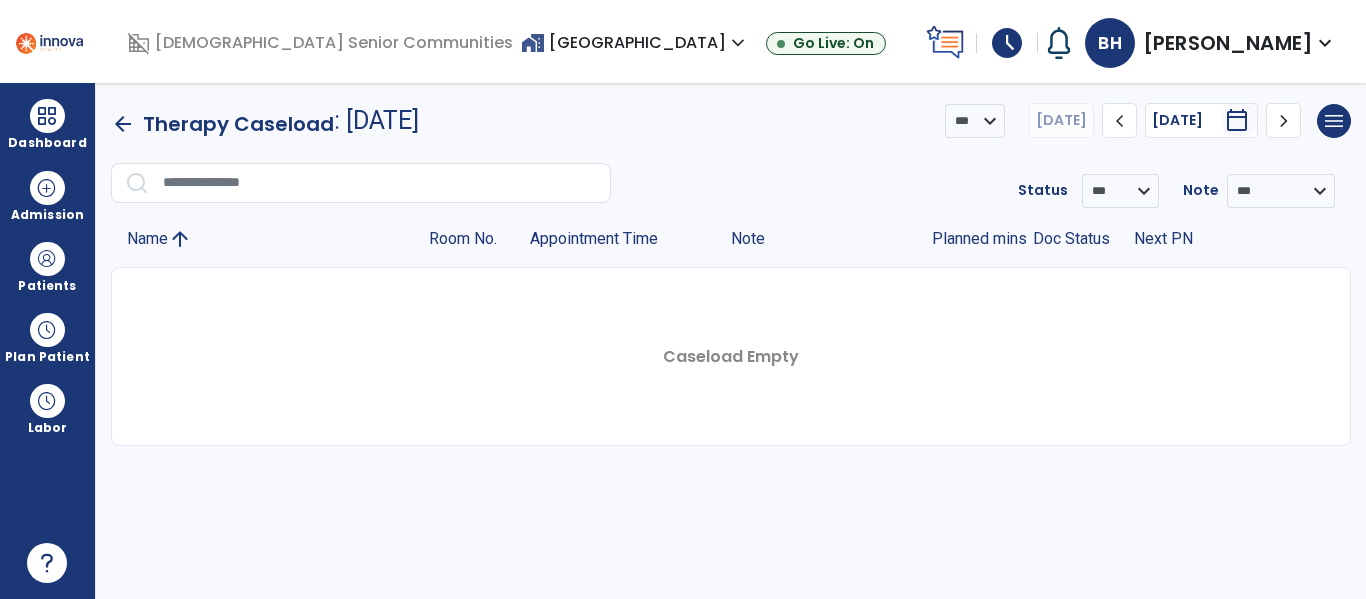 click on "chevron_right" 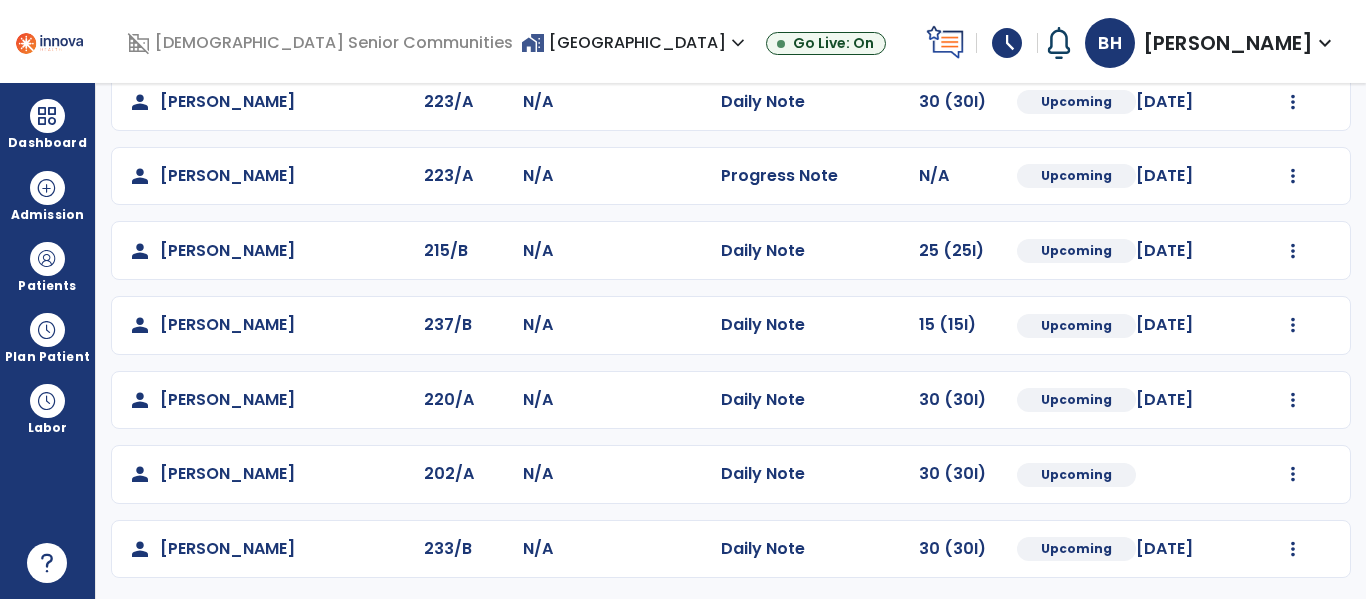 scroll, scrollTop: 264, scrollLeft: 0, axis: vertical 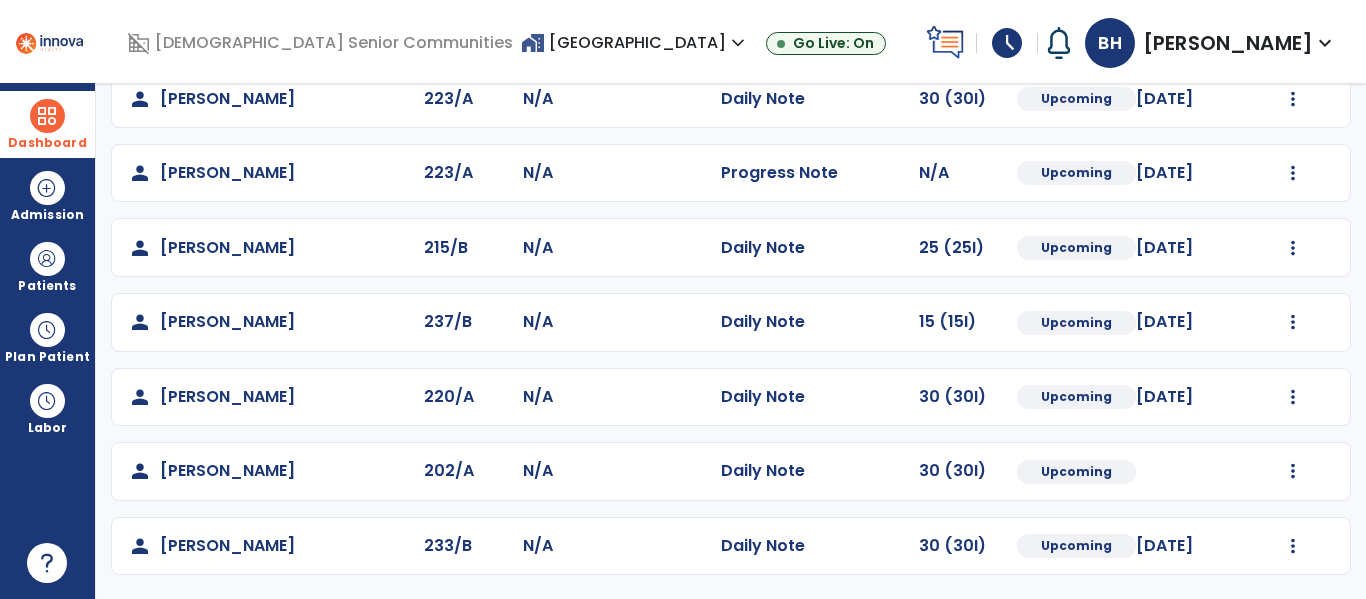 click on "Dashboard" at bounding box center [47, 124] 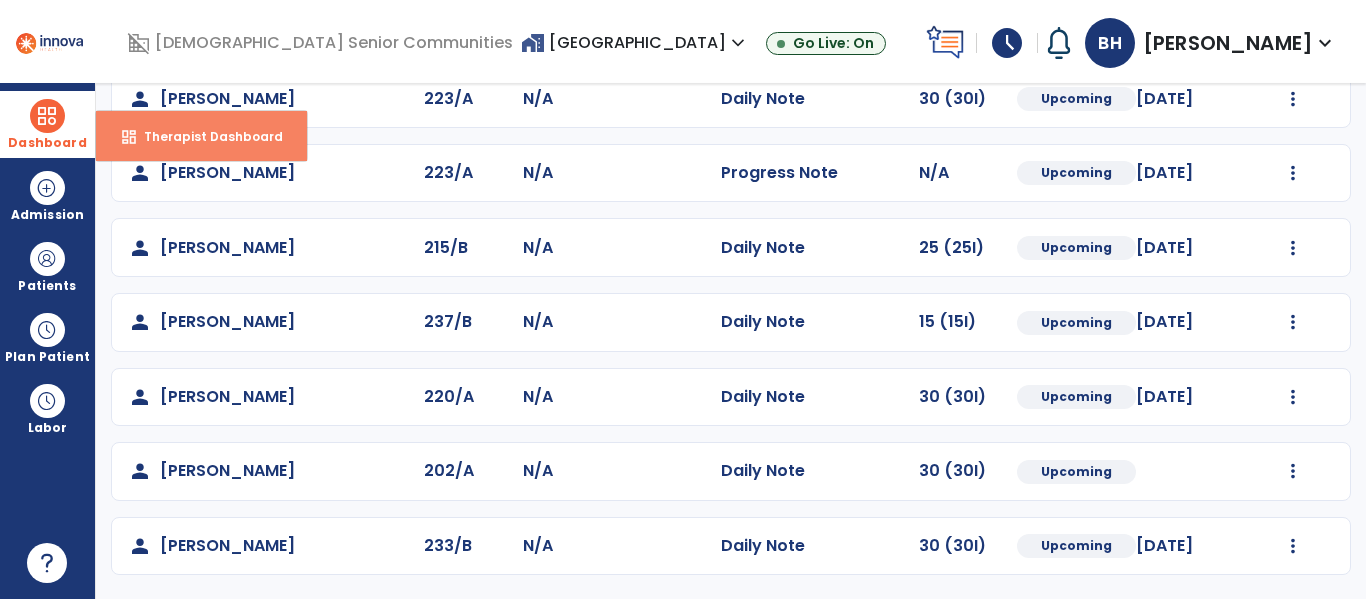 click on "dashboard  Therapist Dashboard" at bounding box center [201, 136] 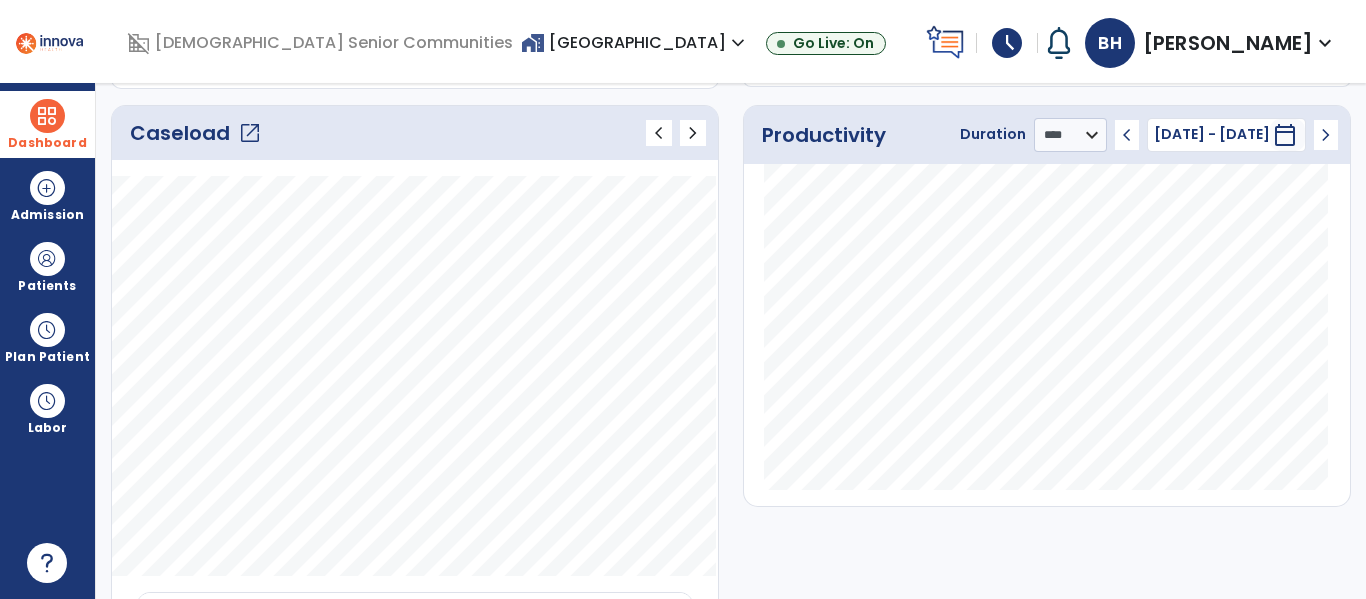 click on "home_work   Park Terrace Village   expand_more" at bounding box center [635, 42] 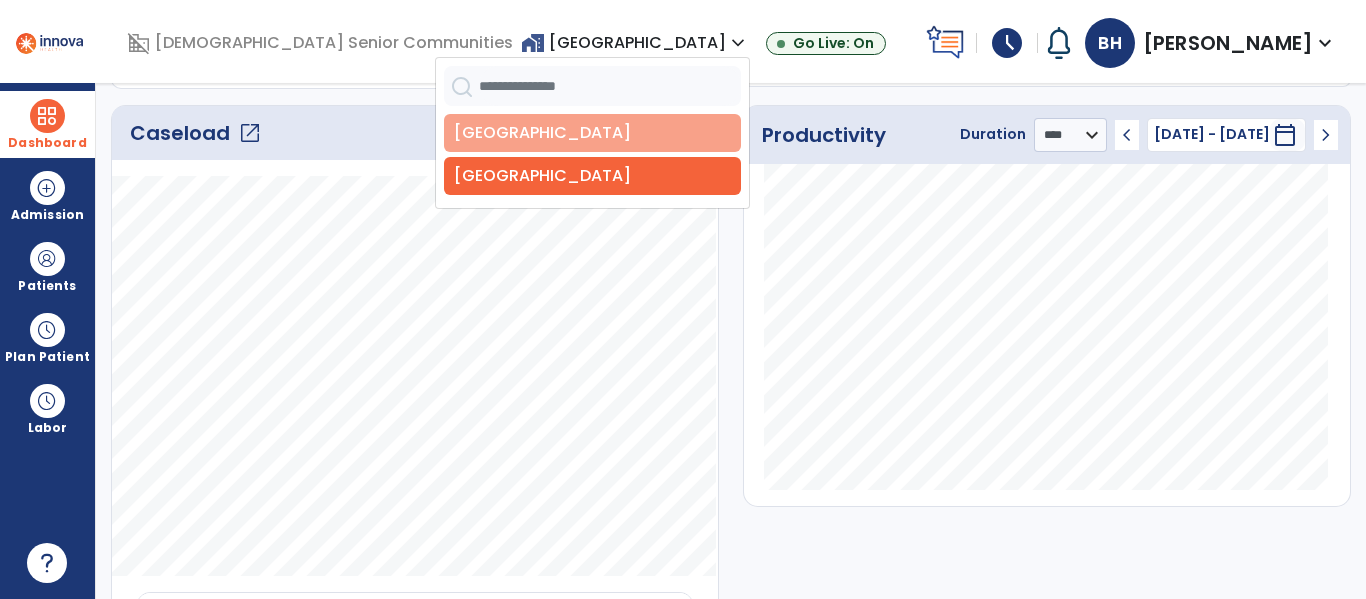 click on "[GEOGRAPHIC_DATA]" at bounding box center [592, 133] 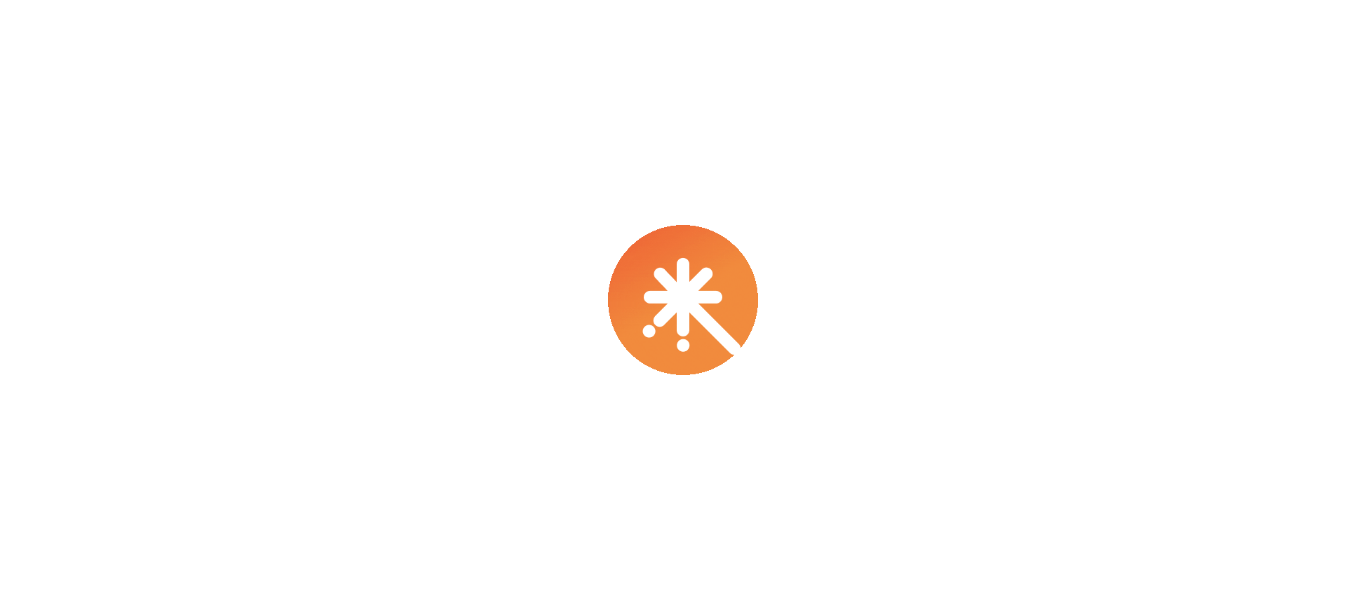 scroll, scrollTop: 0, scrollLeft: 0, axis: both 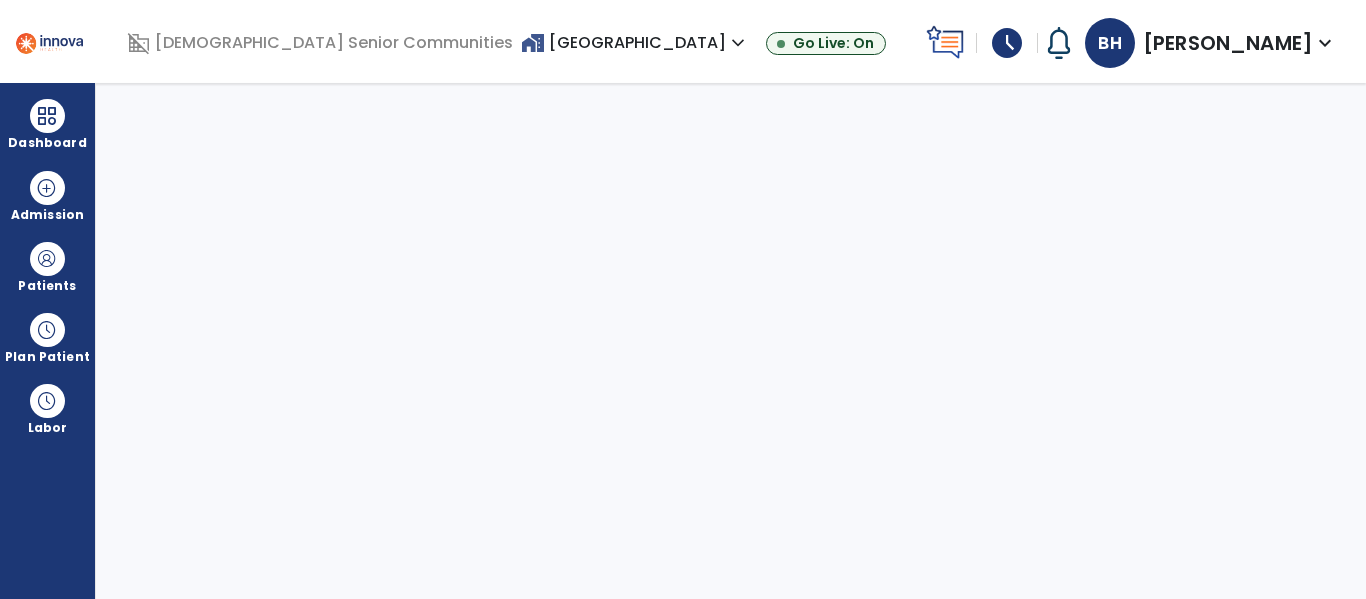 select on "****" 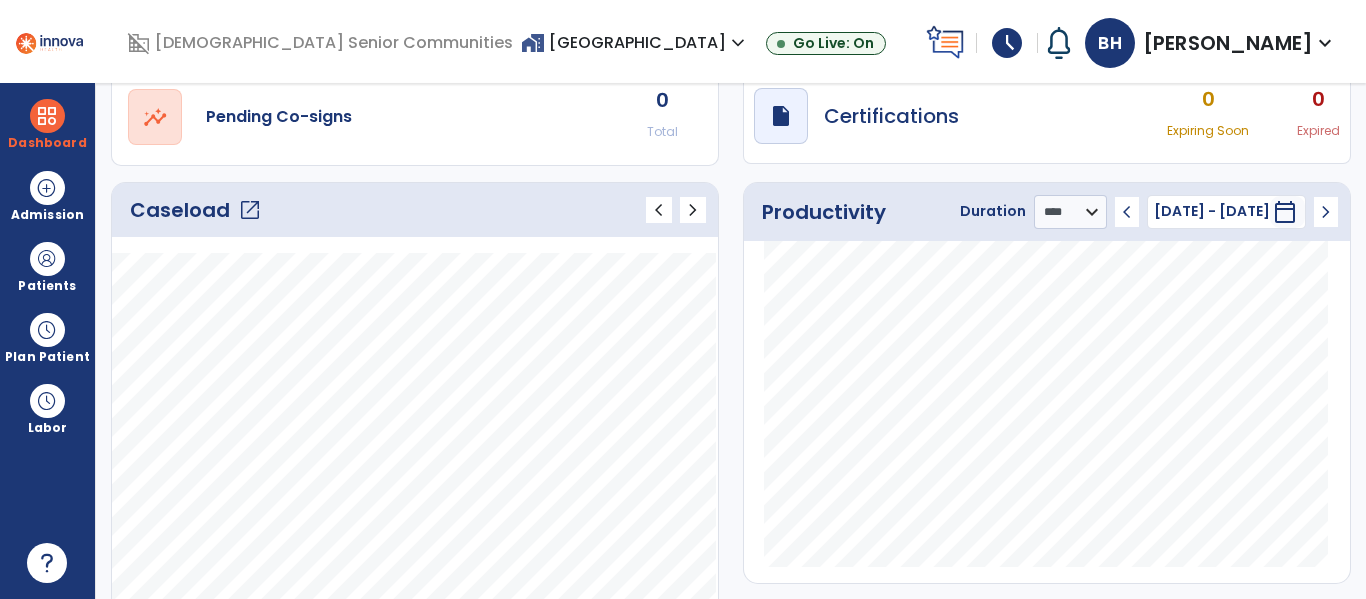 scroll, scrollTop: 194, scrollLeft: 0, axis: vertical 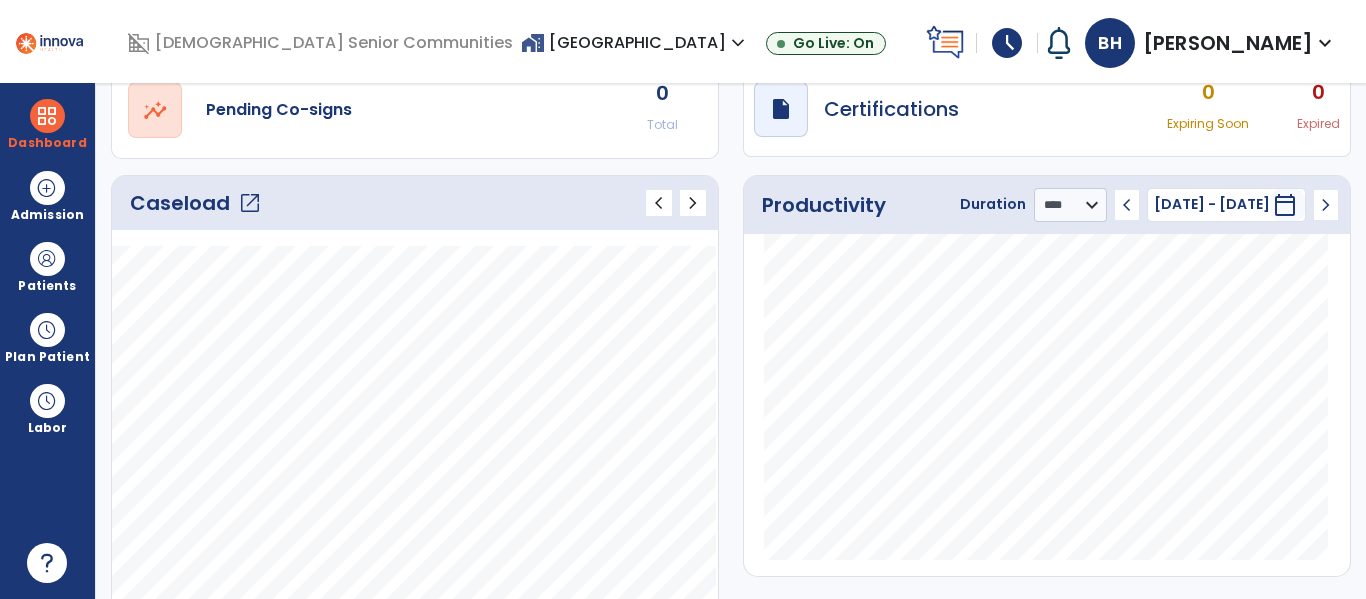 click on "open_in_new" 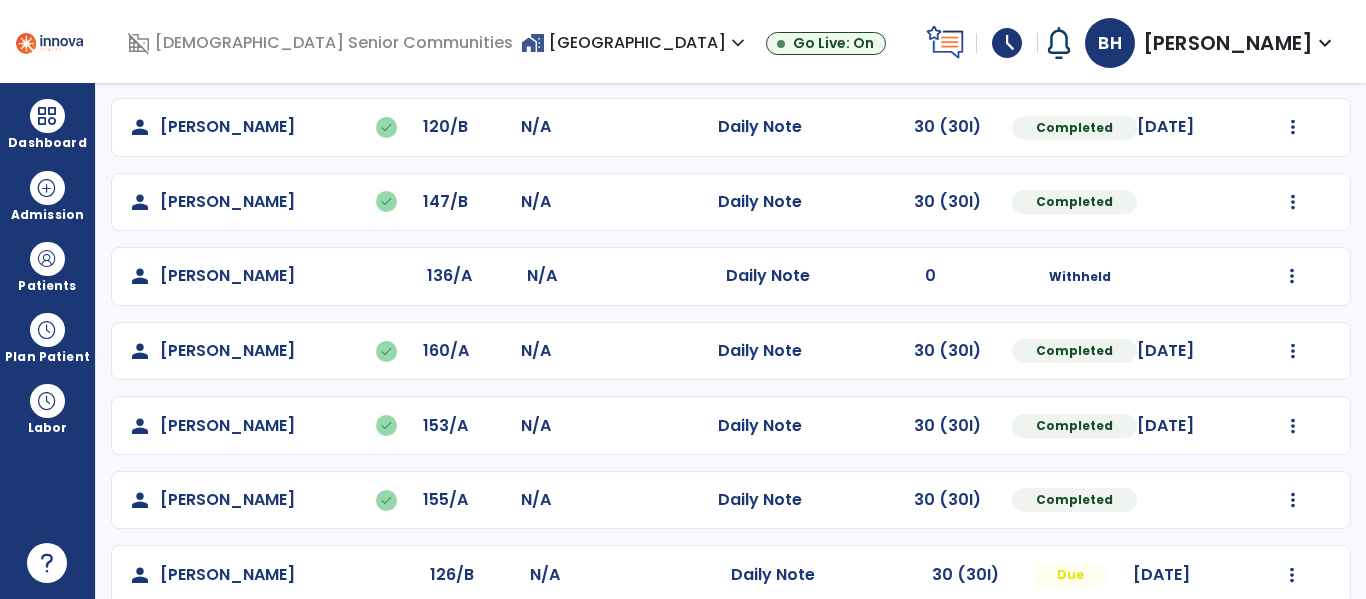 scroll, scrollTop: 534, scrollLeft: 0, axis: vertical 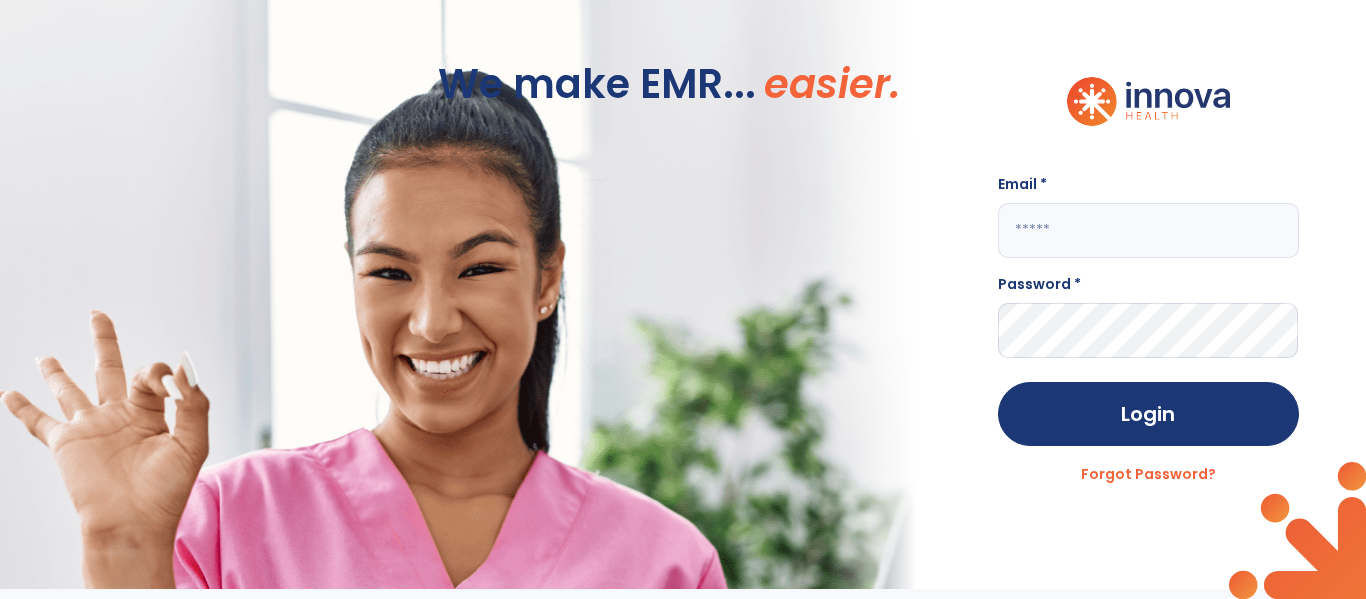 click 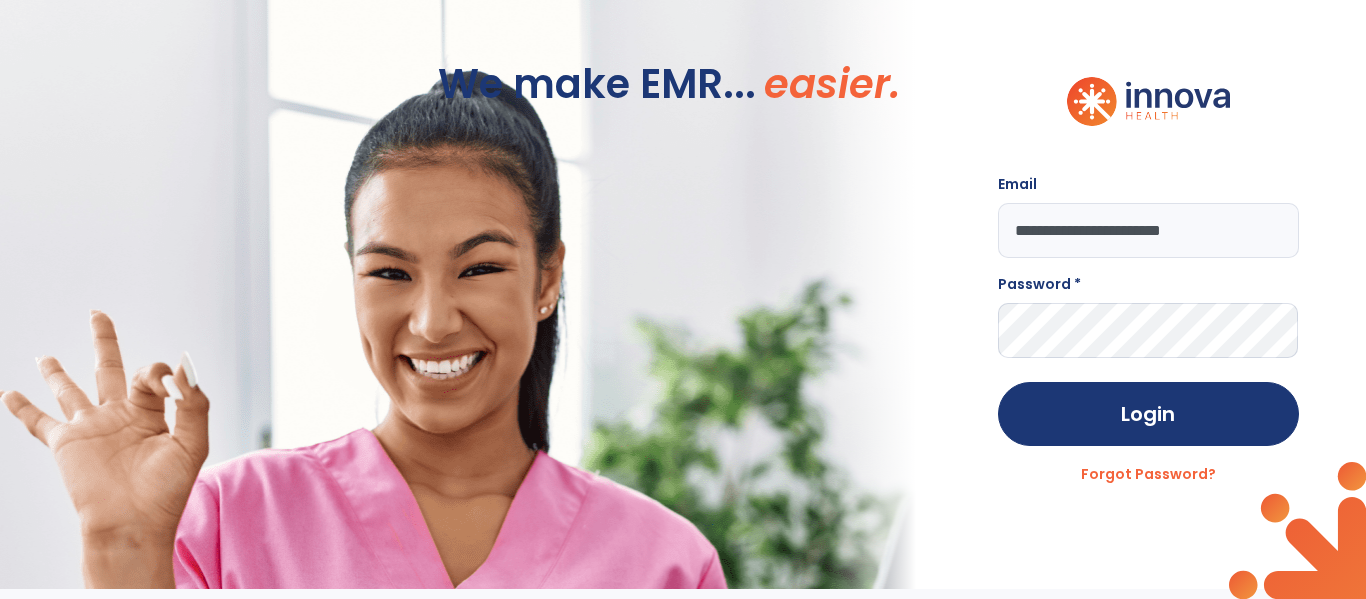 type on "**********" 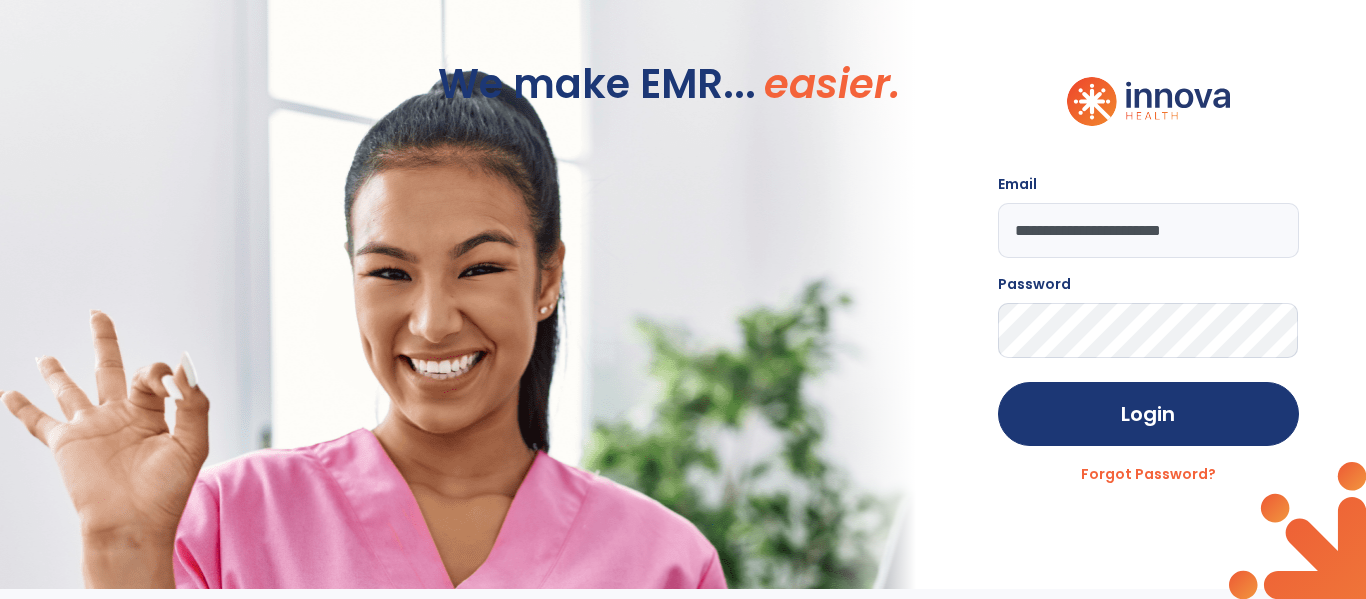 click on "Login" 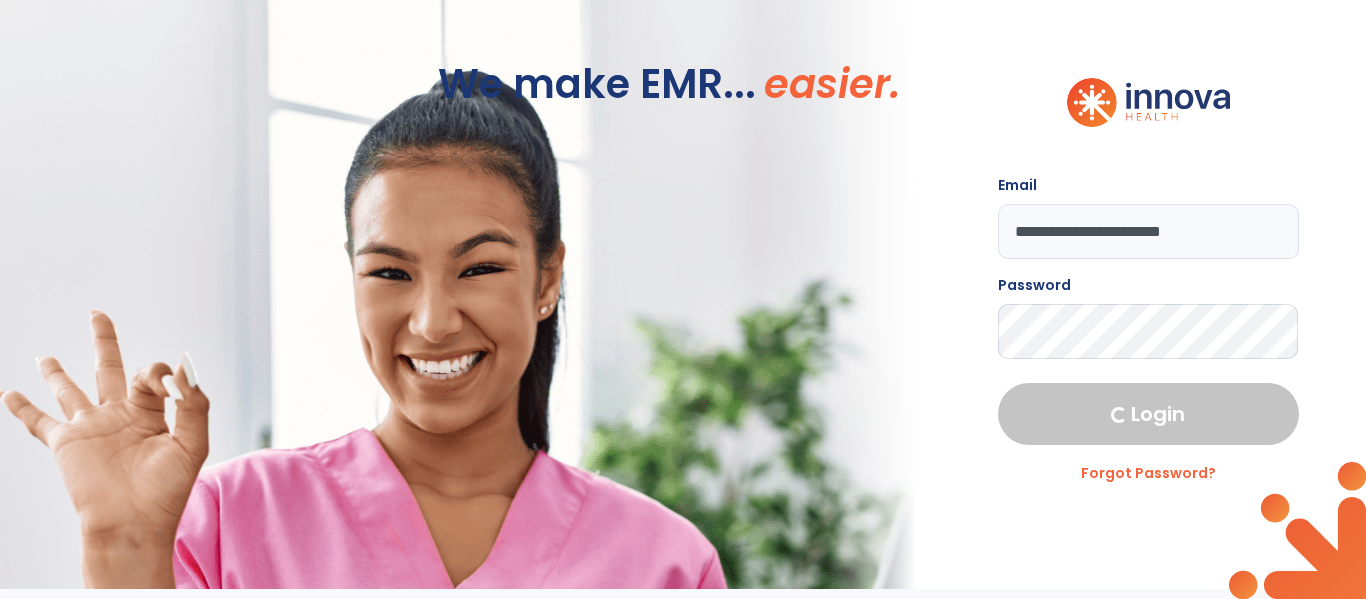 select on "****" 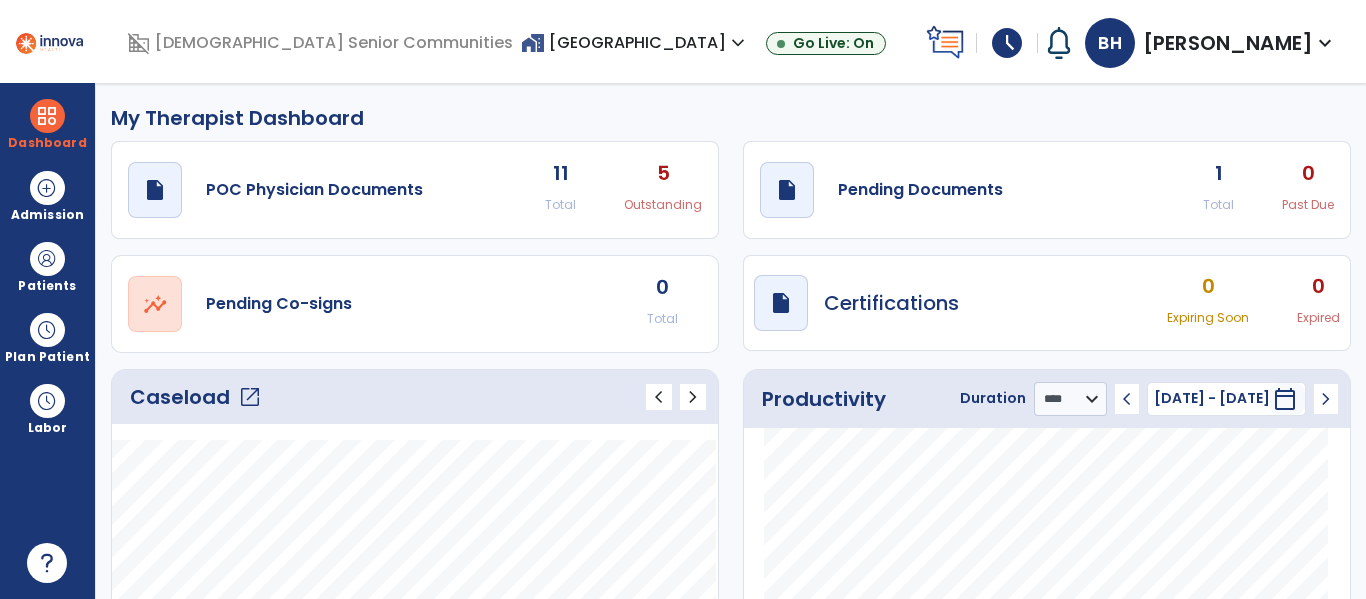 click on "open_in_new" 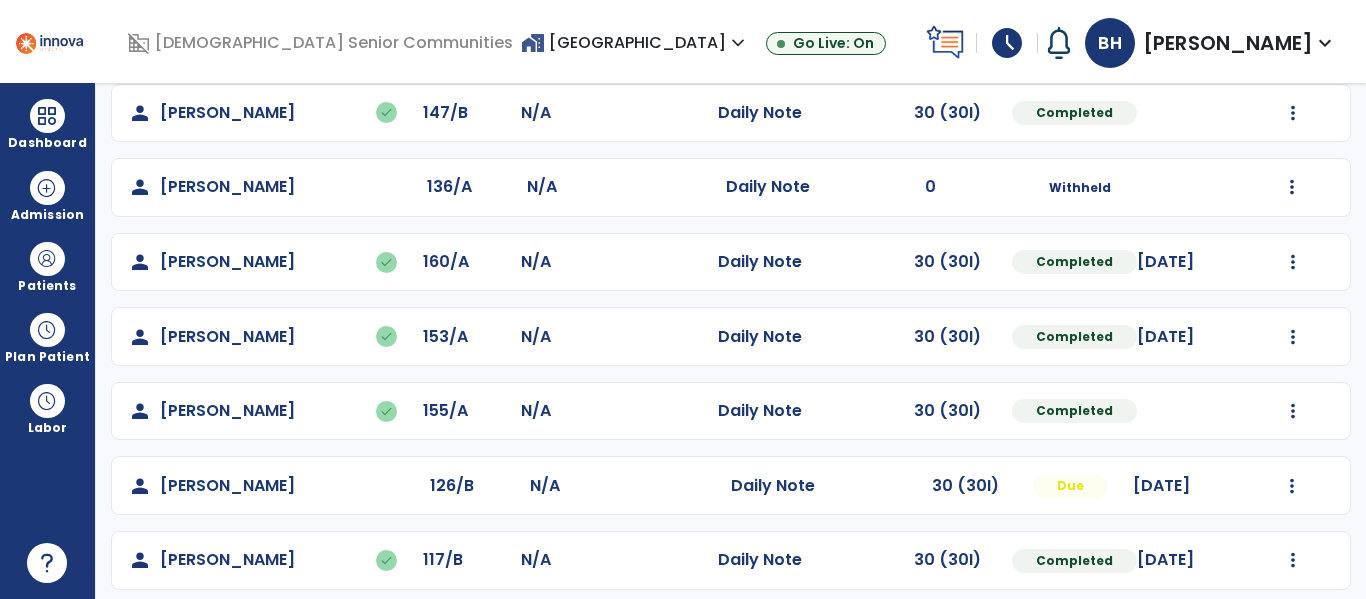 scroll, scrollTop: 637, scrollLeft: 0, axis: vertical 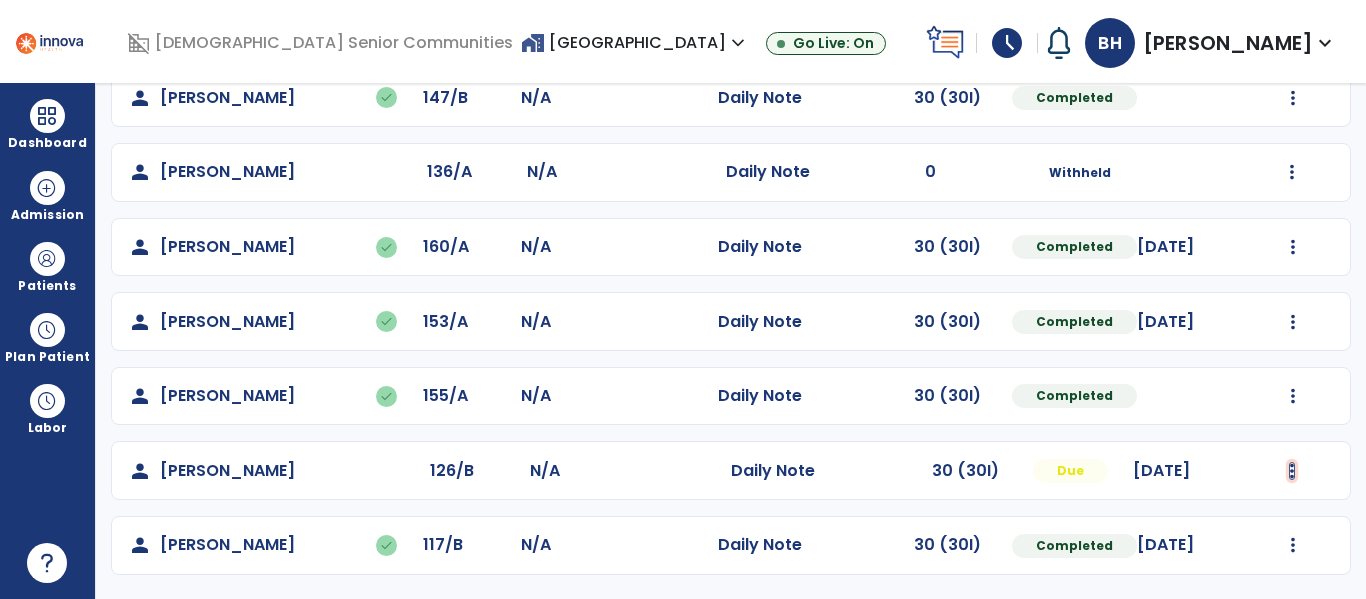 click at bounding box center (1293, -275) 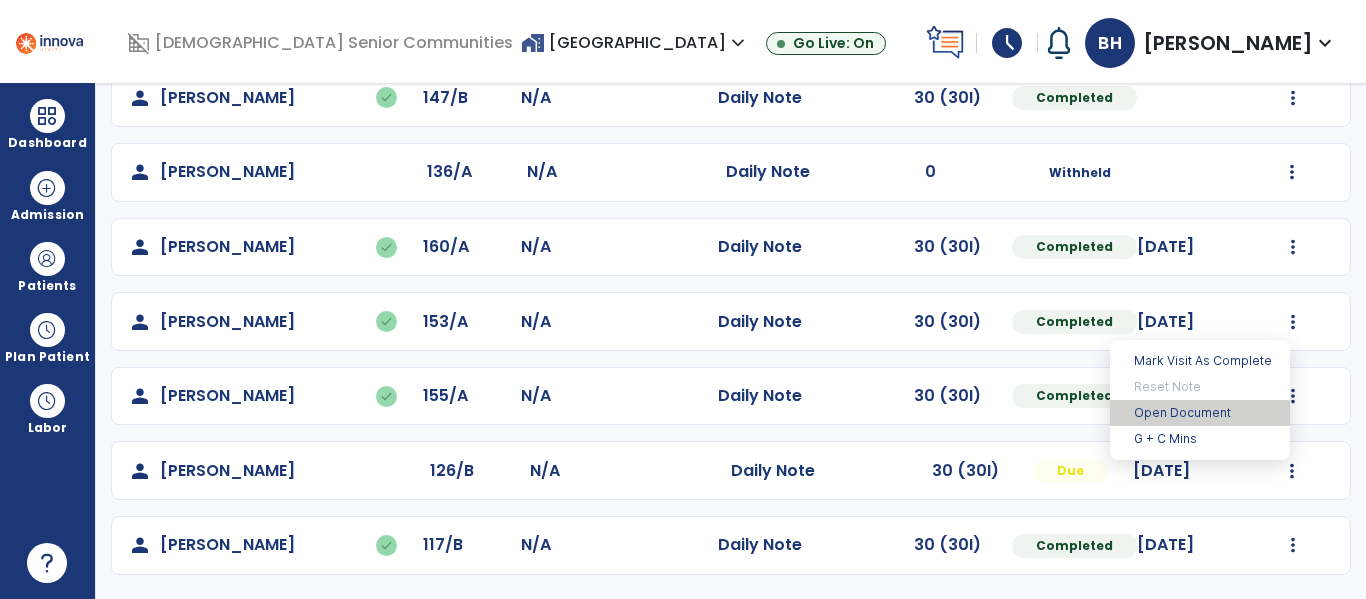 click on "Open Document" at bounding box center (1200, 413) 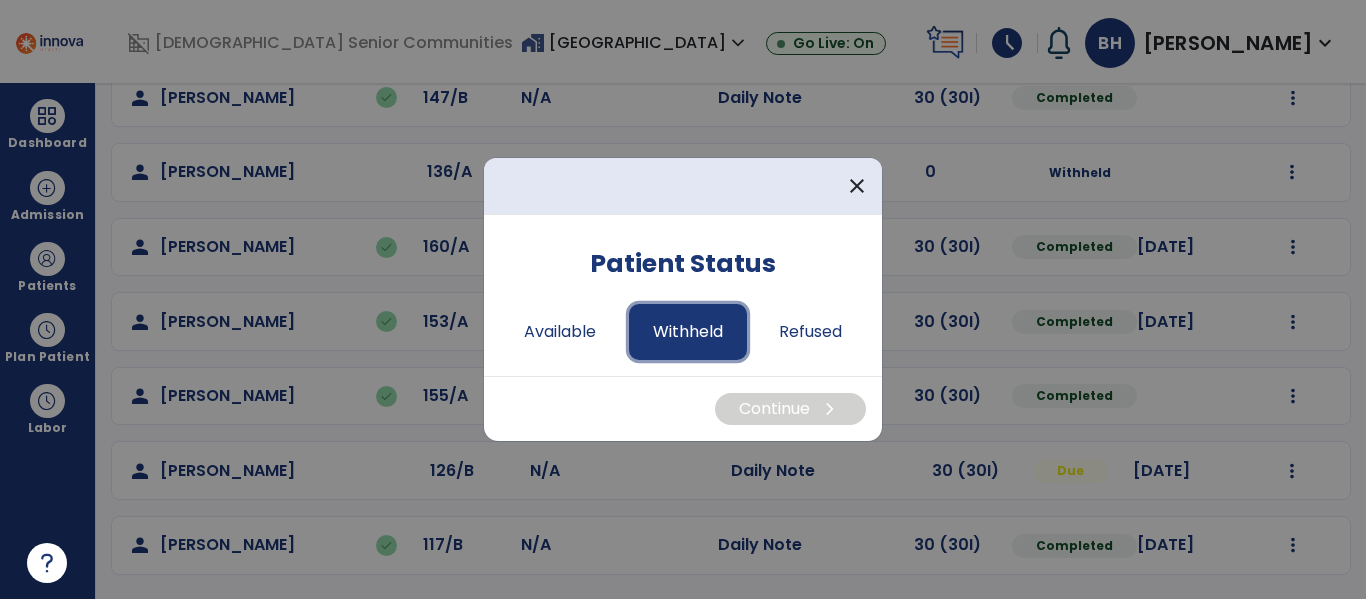 click on "Withheld" at bounding box center (688, 332) 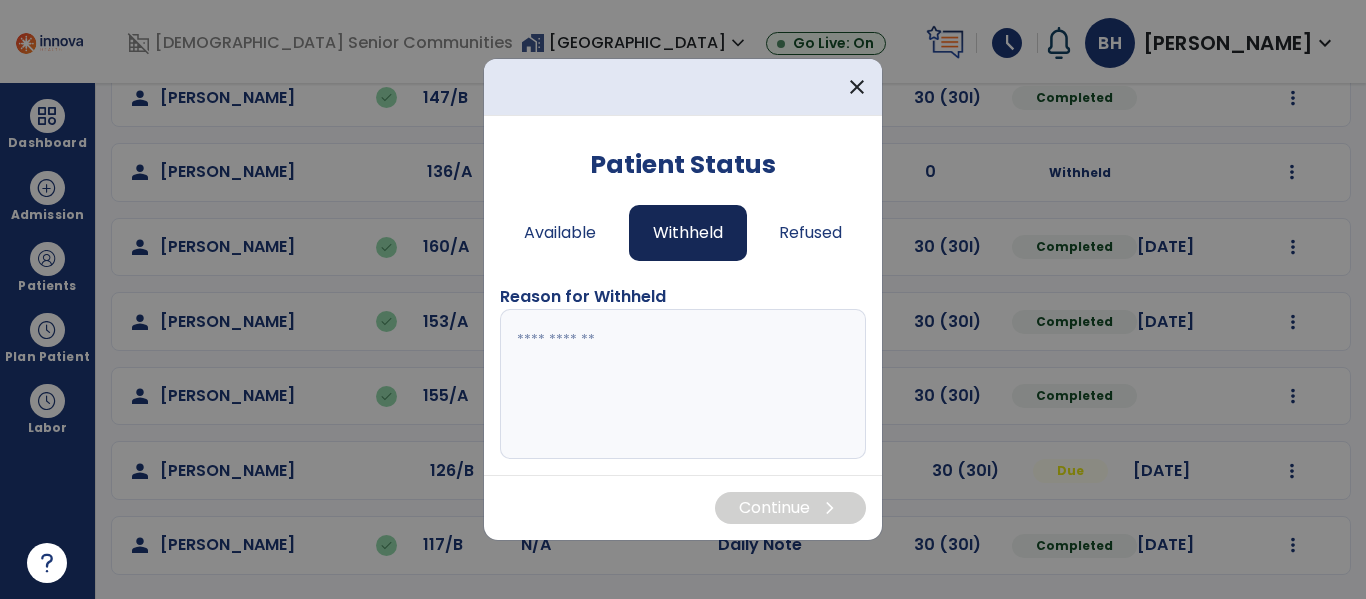 click at bounding box center (683, 384) 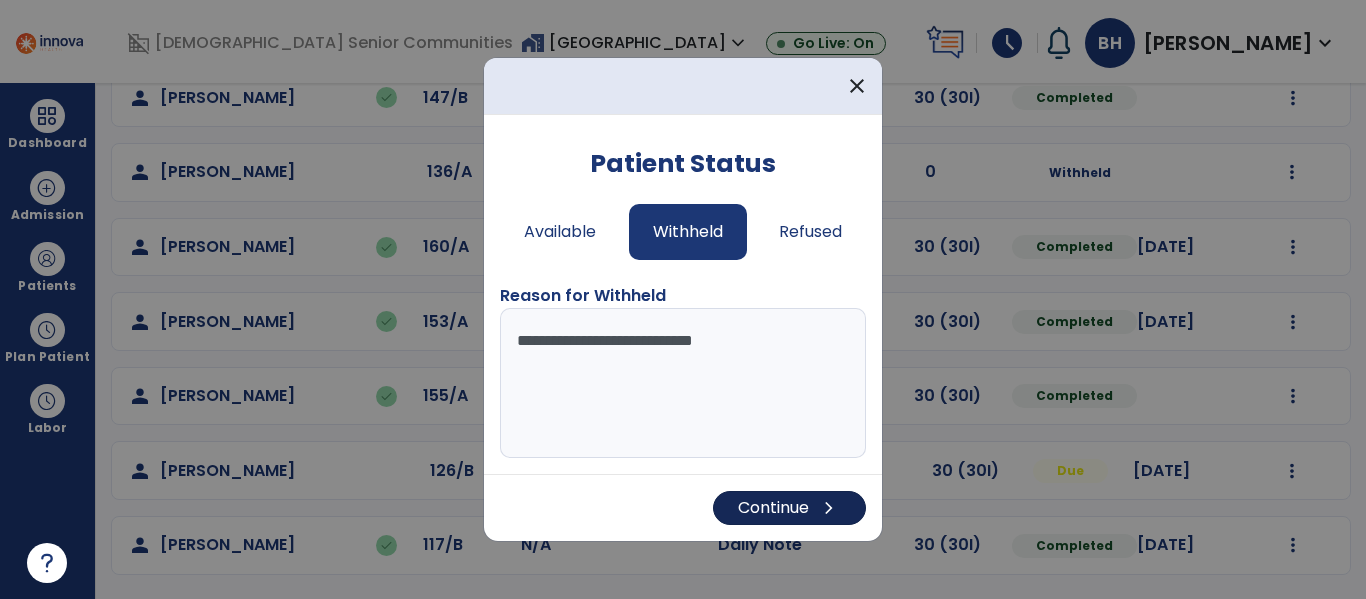 type on "**********" 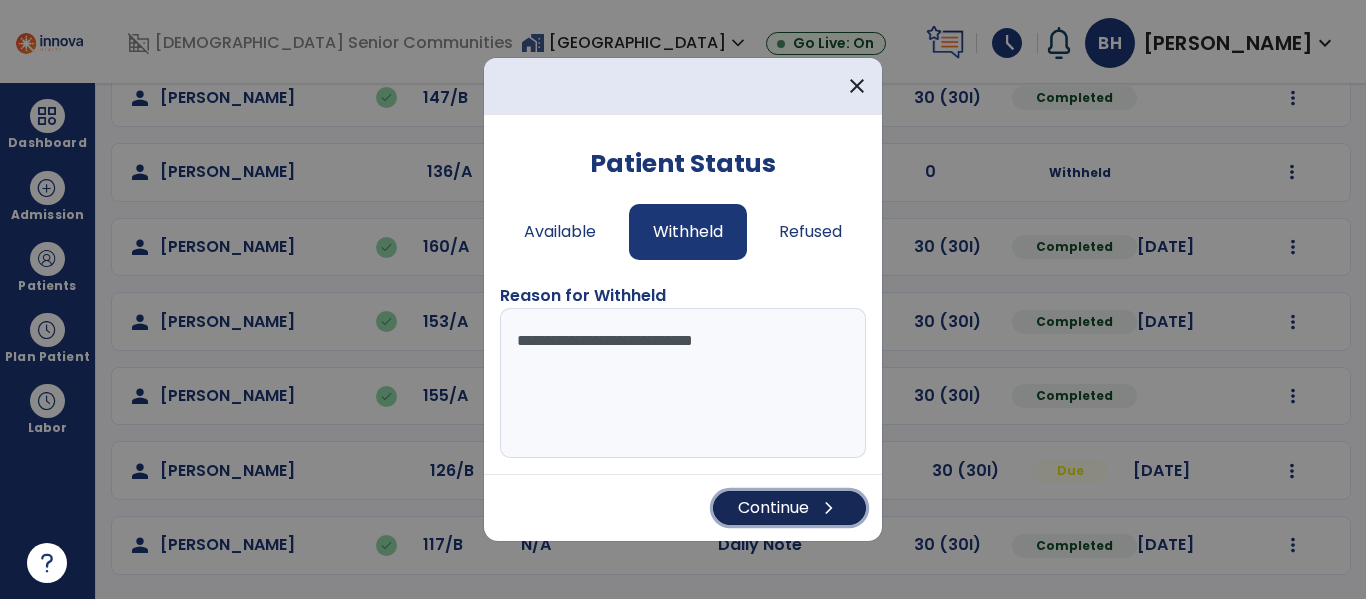 click on "Continue   chevron_right" at bounding box center (789, 508) 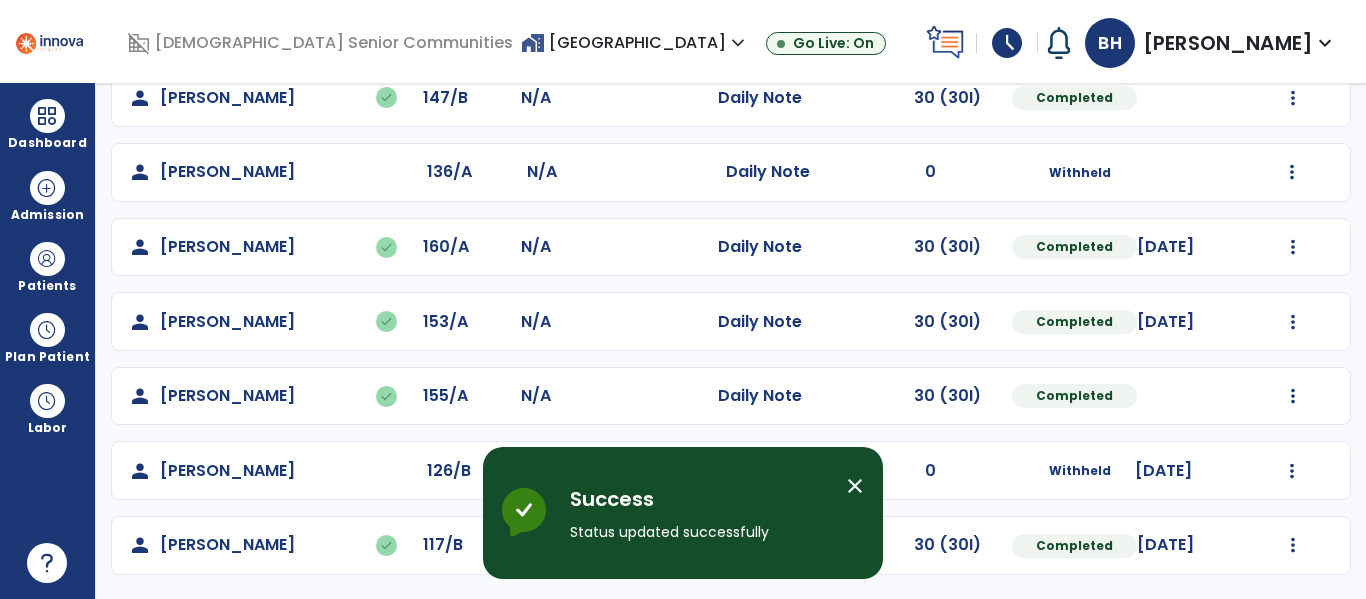 scroll, scrollTop: 0, scrollLeft: 0, axis: both 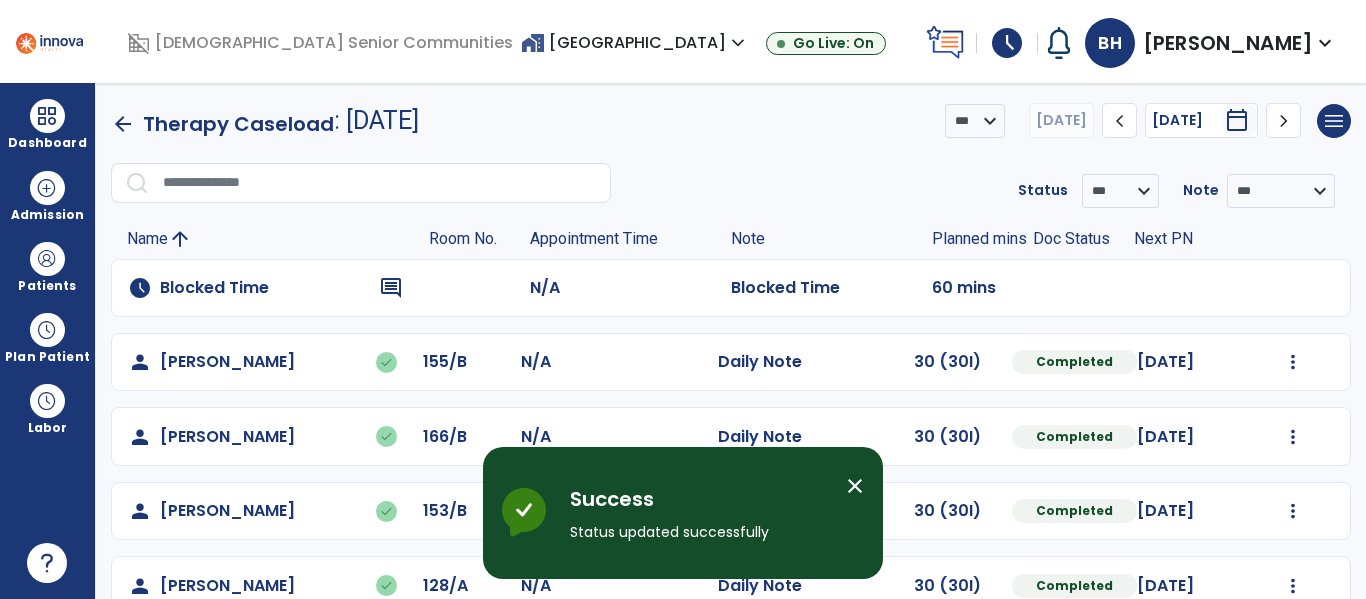 click on "arrow_back" 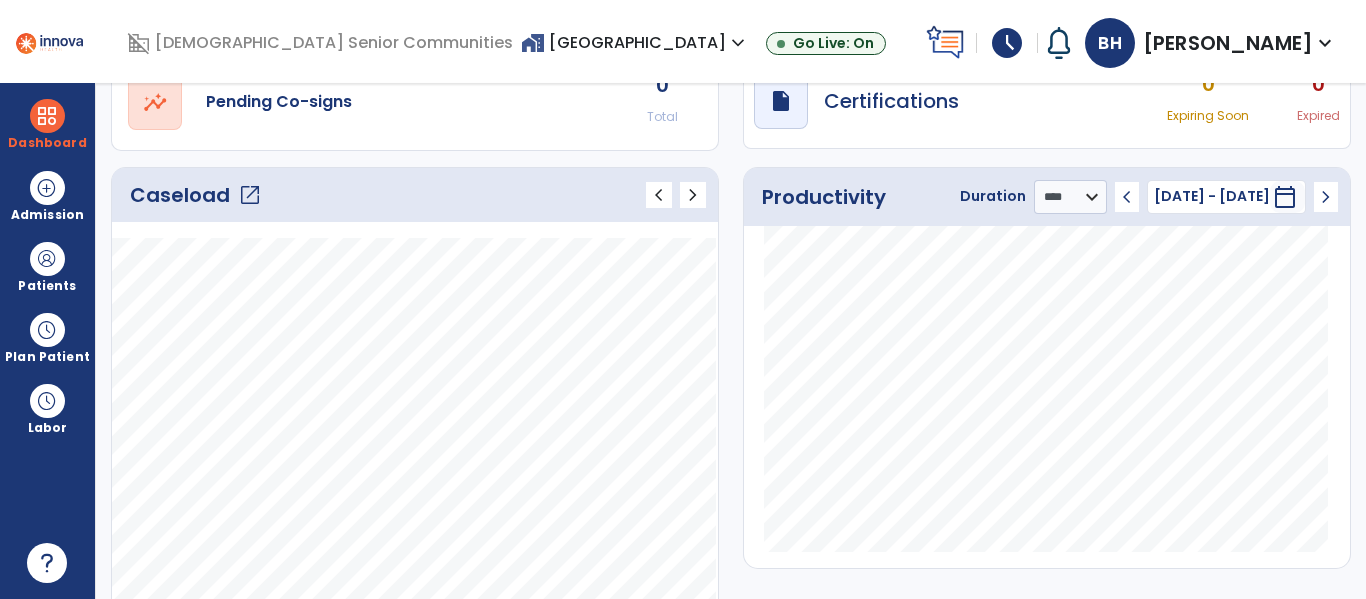 scroll, scrollTop: 206, scrollLeft: 0, axis: vertical 